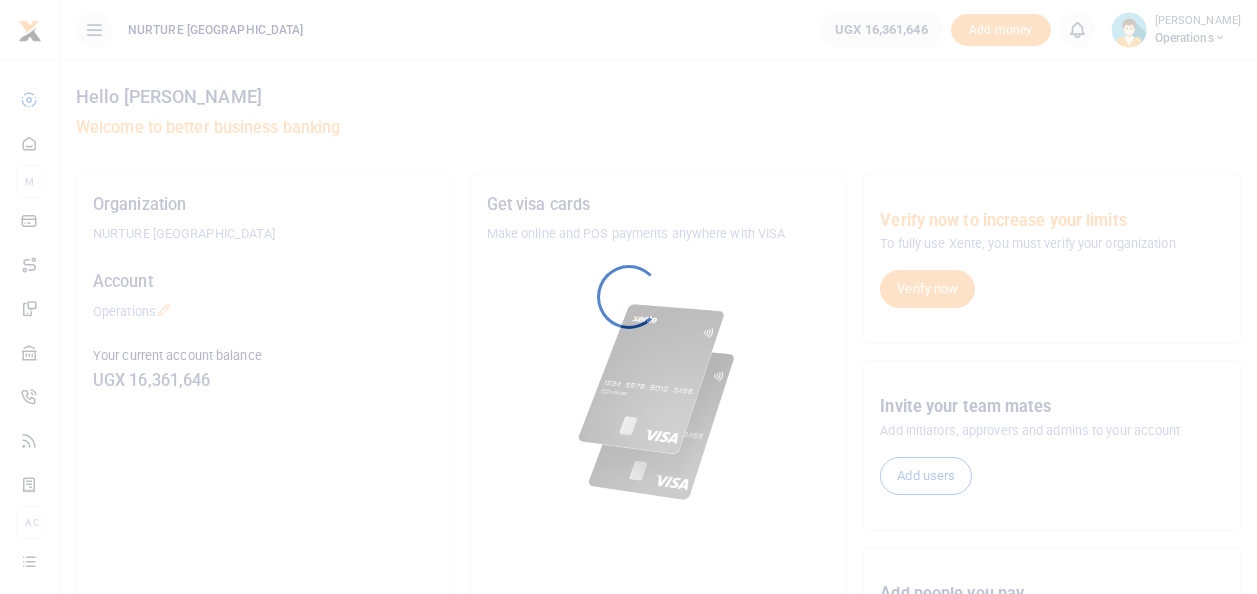 scroll, scrollTop: 0, scrollLeft: 0, axis: both 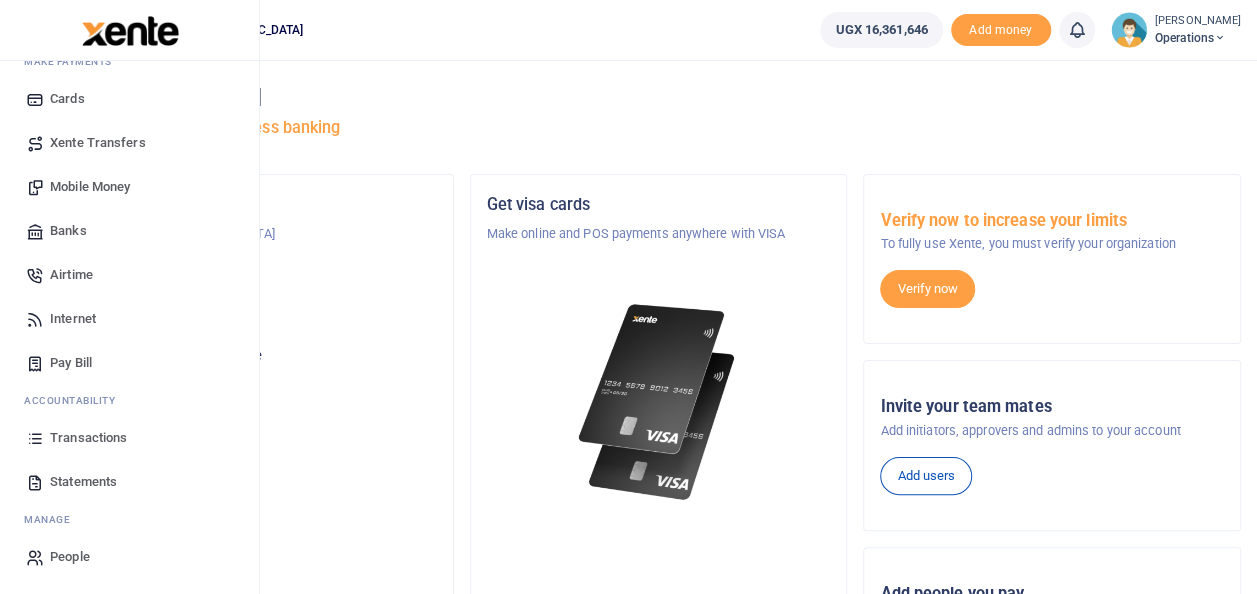 click on "Pay Bill" at bounding box center (129, 363) 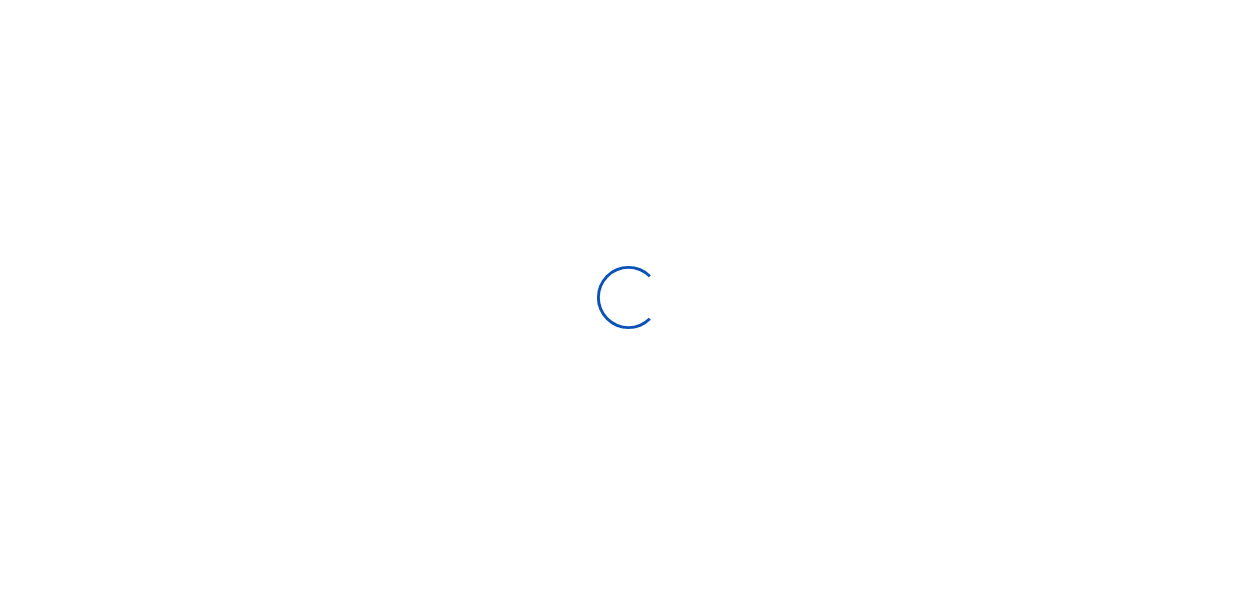 scroll, scrollTop: 0, scrollLeft: 0, axis: both 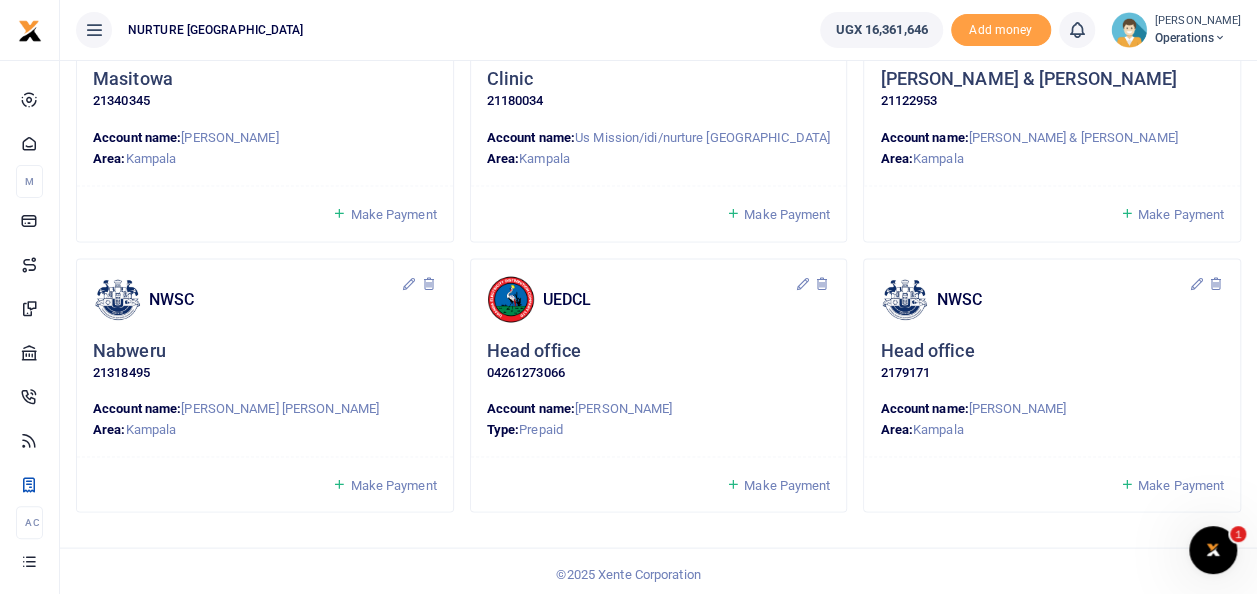 click on "Muhamad Katimbo" at bounding box center [623, 407] 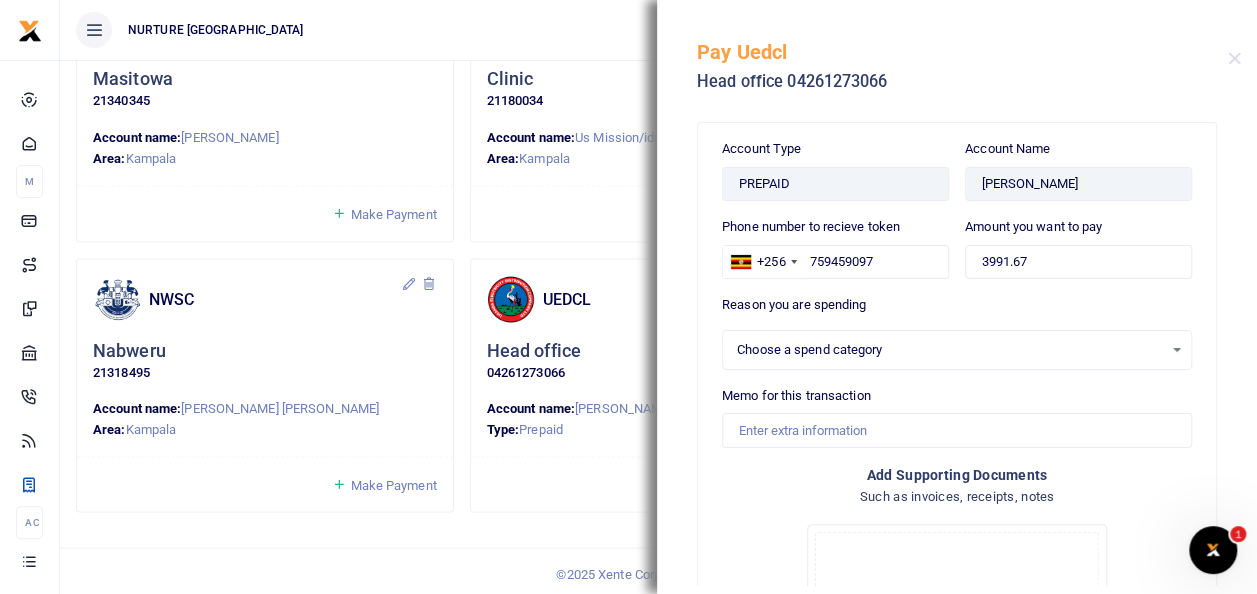 select 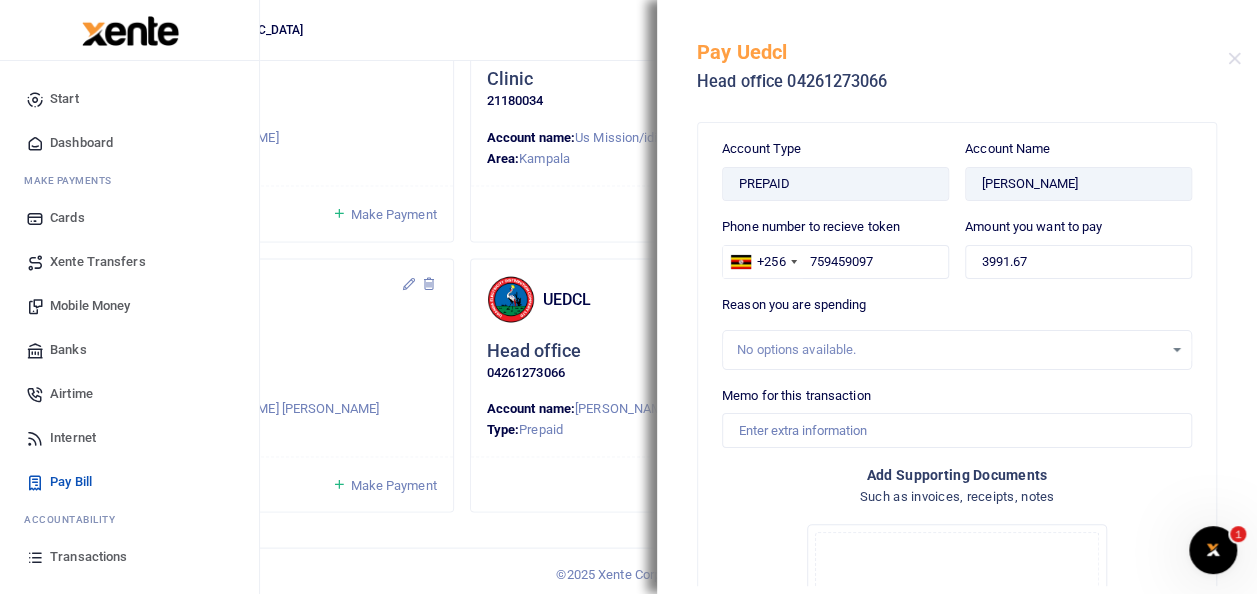 click on "Mobile Money" at bounding box center (90, 306) 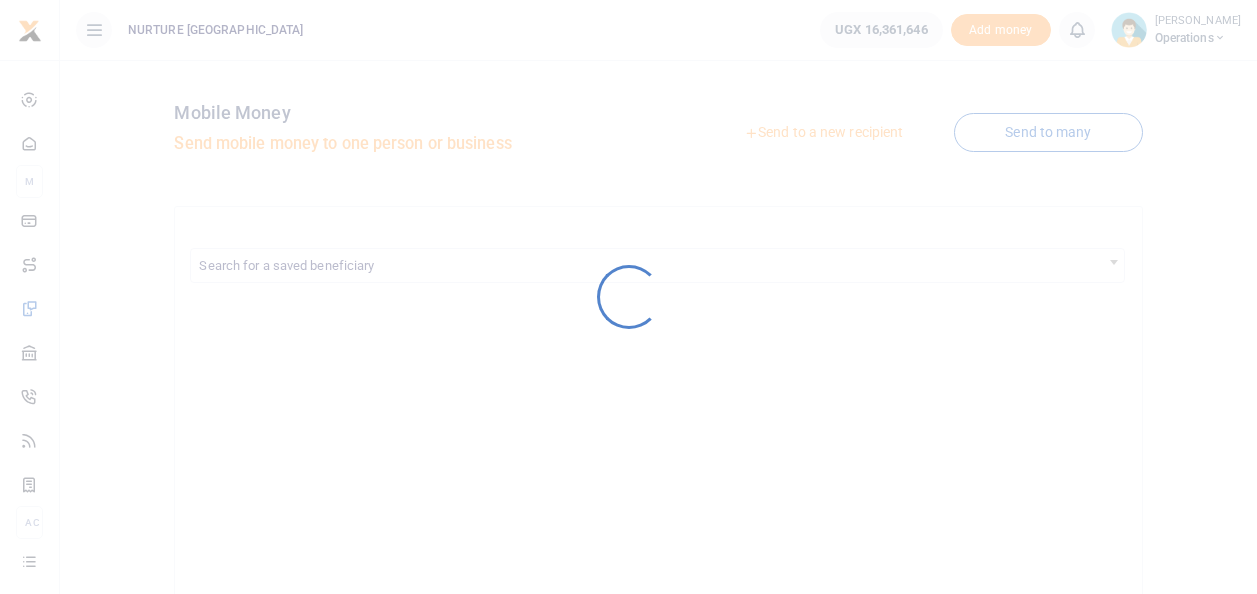 scroll, scrollTop: 0, scrollLeft: 0, axis: both 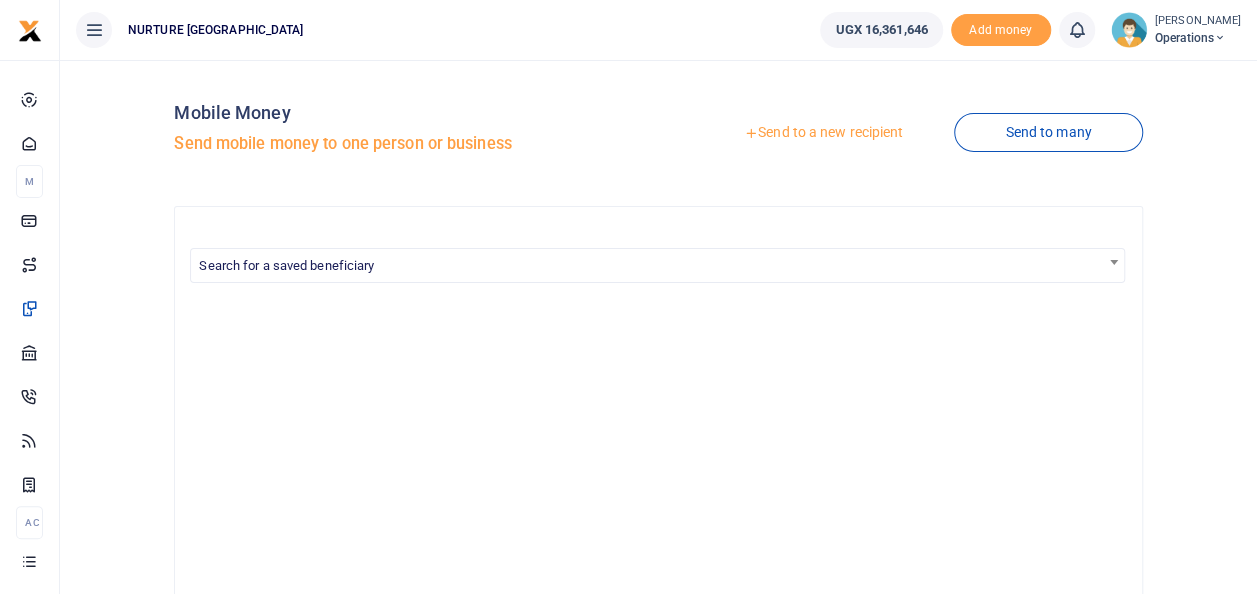 click on "Send to a new recipient" at bounding box center [823, 133] 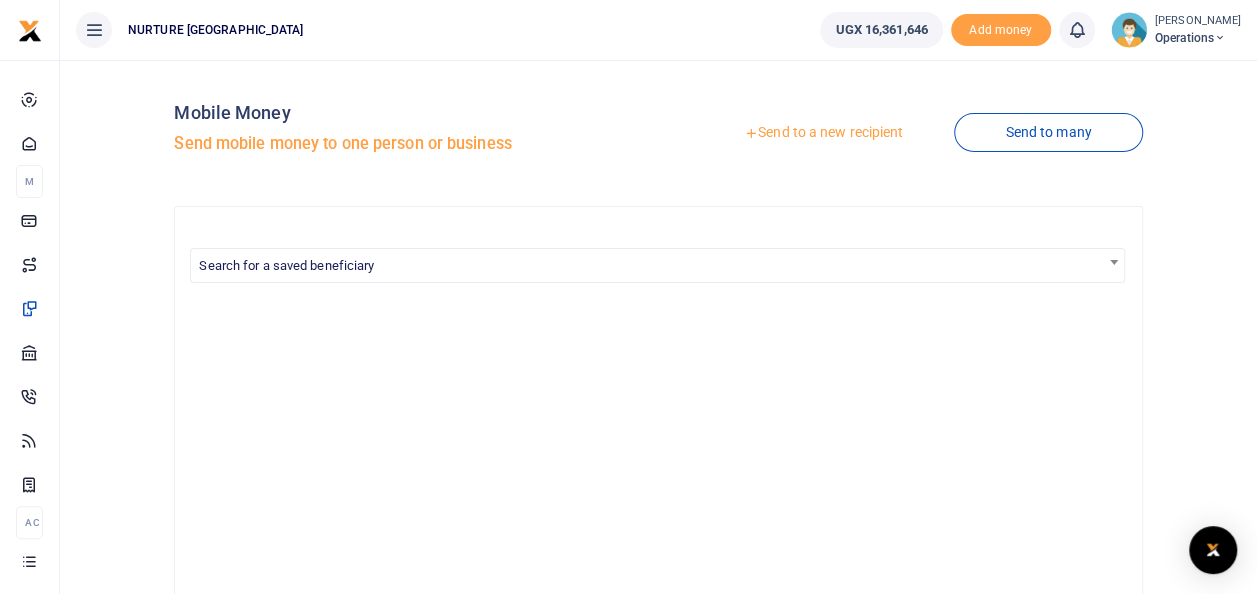 click on "Send to a new recipient" at bounding box center [823, 133] 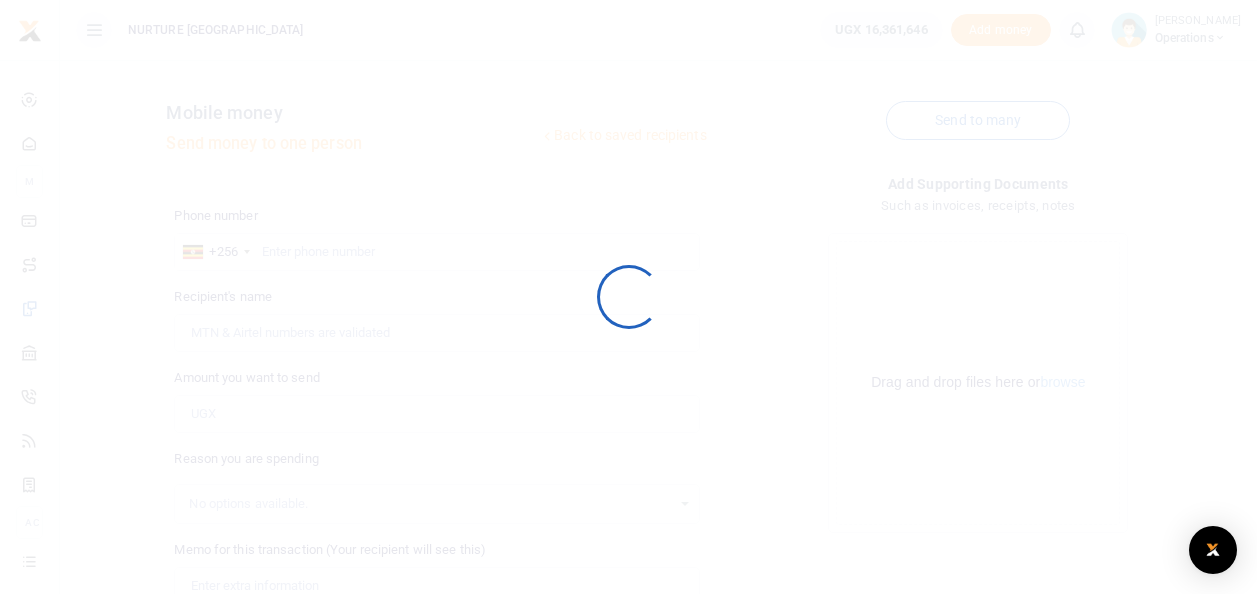 scroll, scrollTop: 0, scrollLeft: 0, axis: both 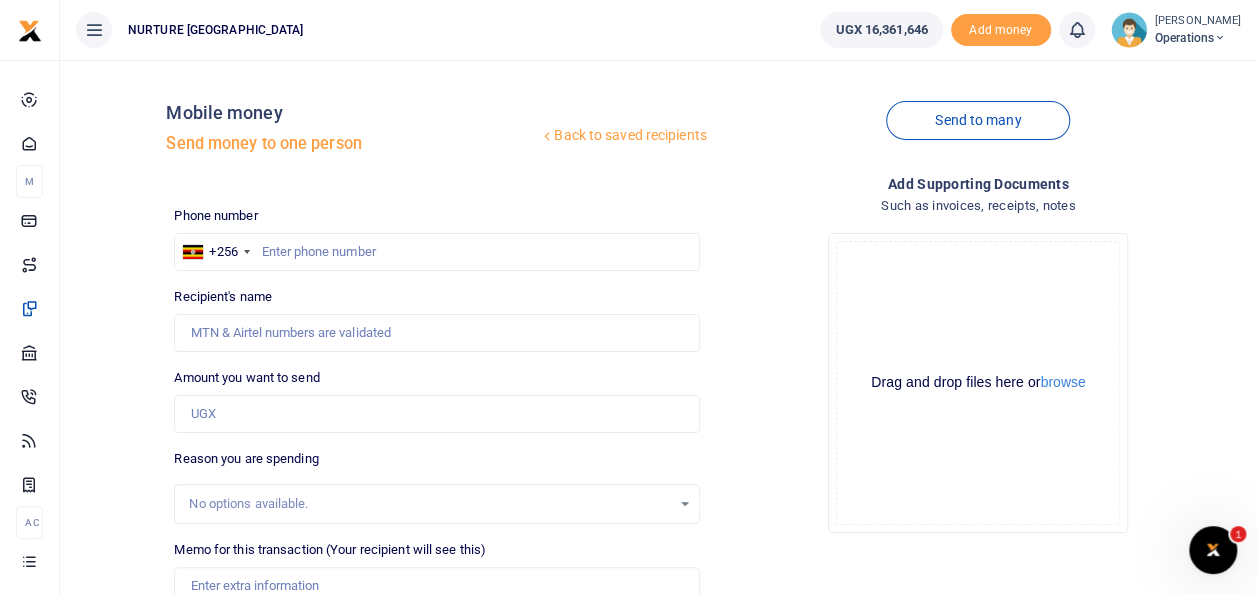 click at bounding box center (628, 297) 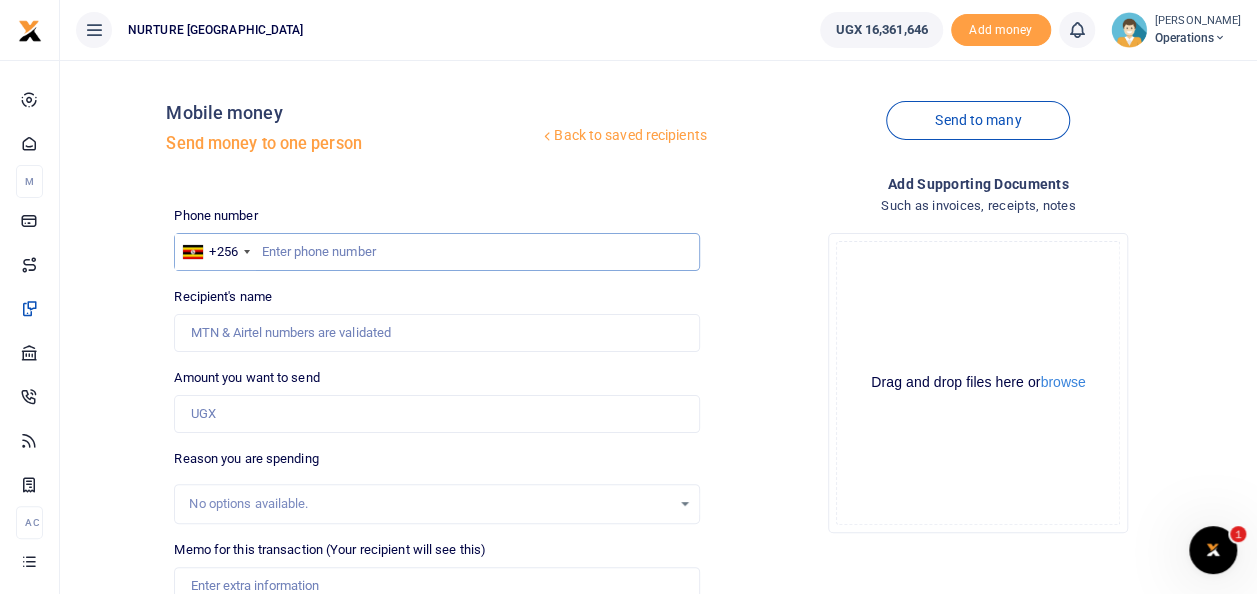 click at bounding box center [436, 252] 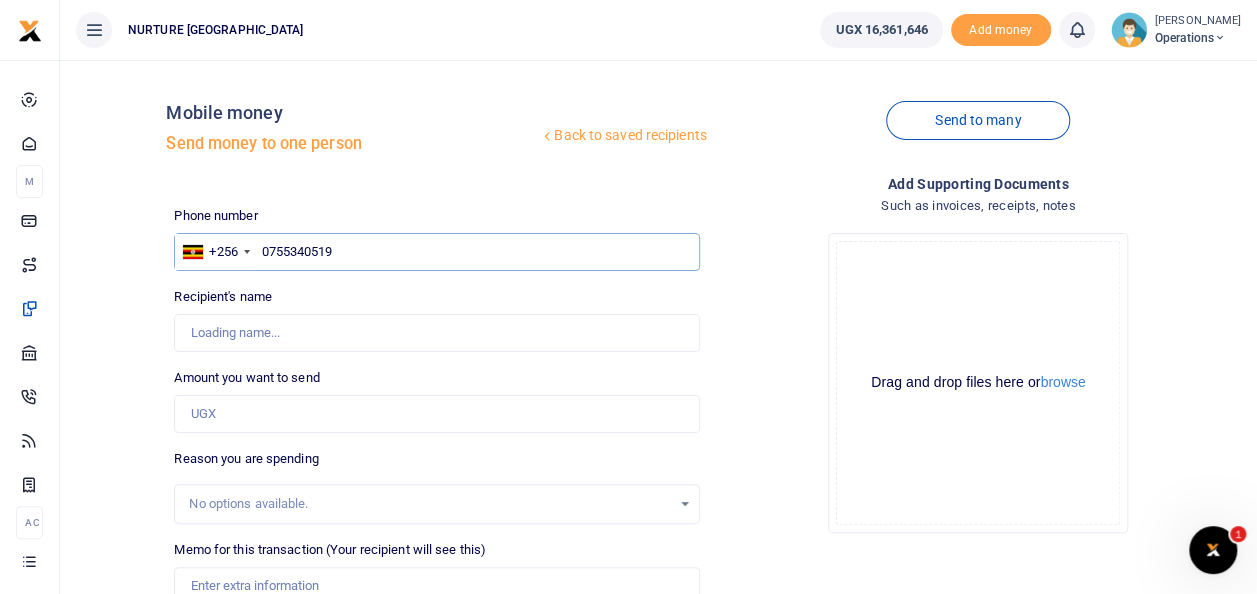 type on "0755340519" 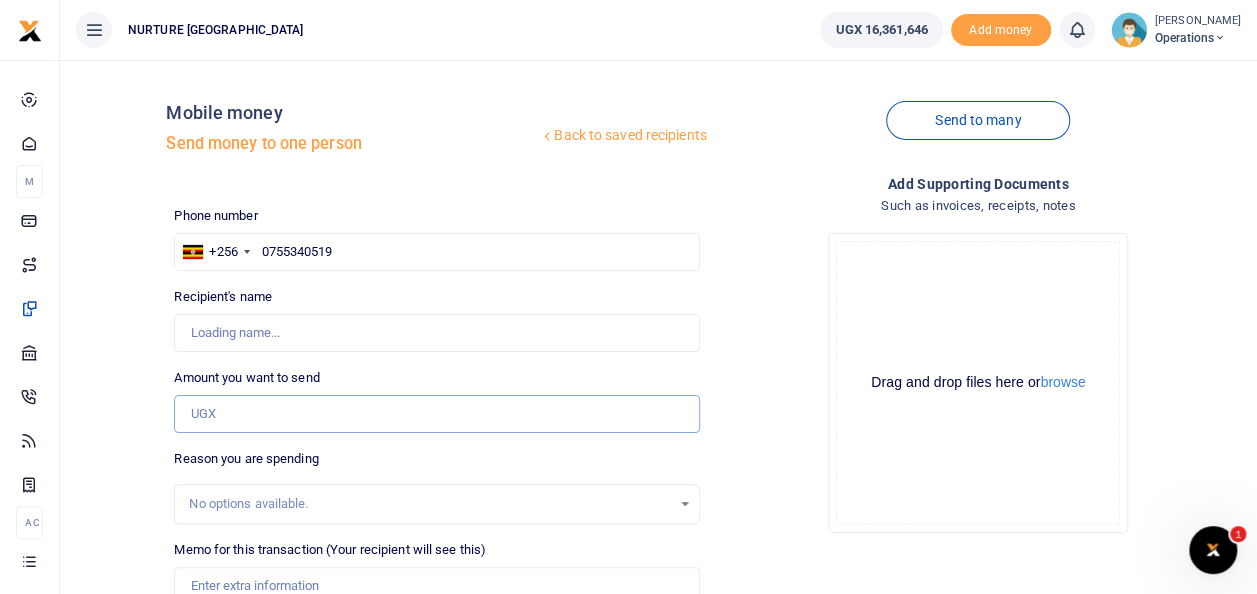 click on "Amount you want to send" at bounding box center (436, 414) 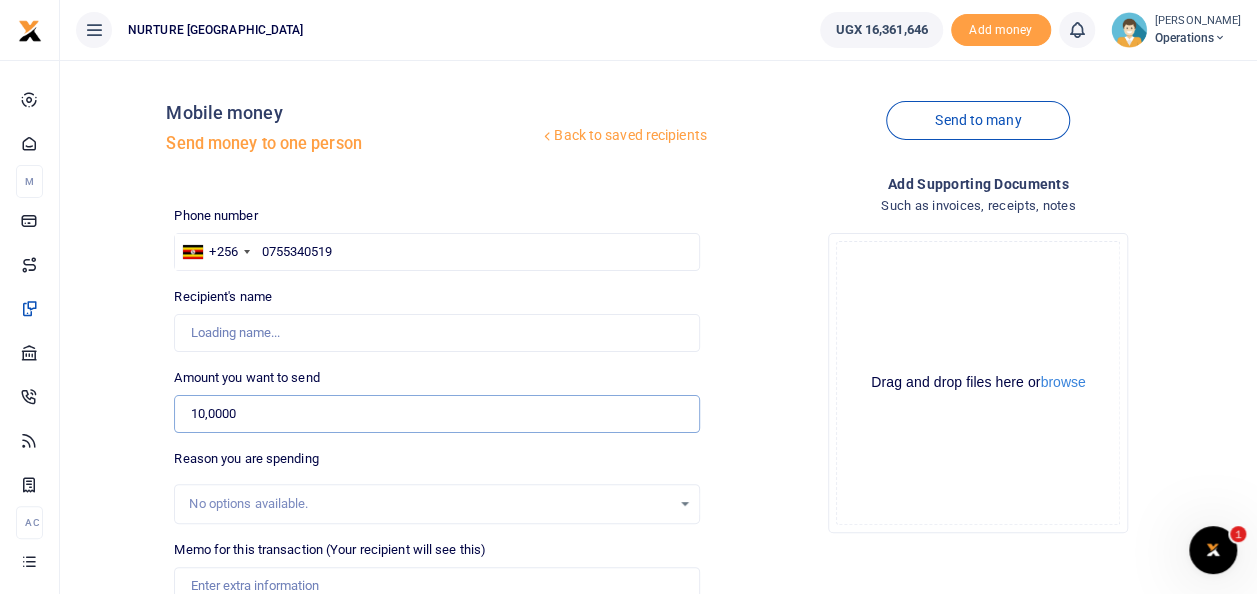 type on "100,000" 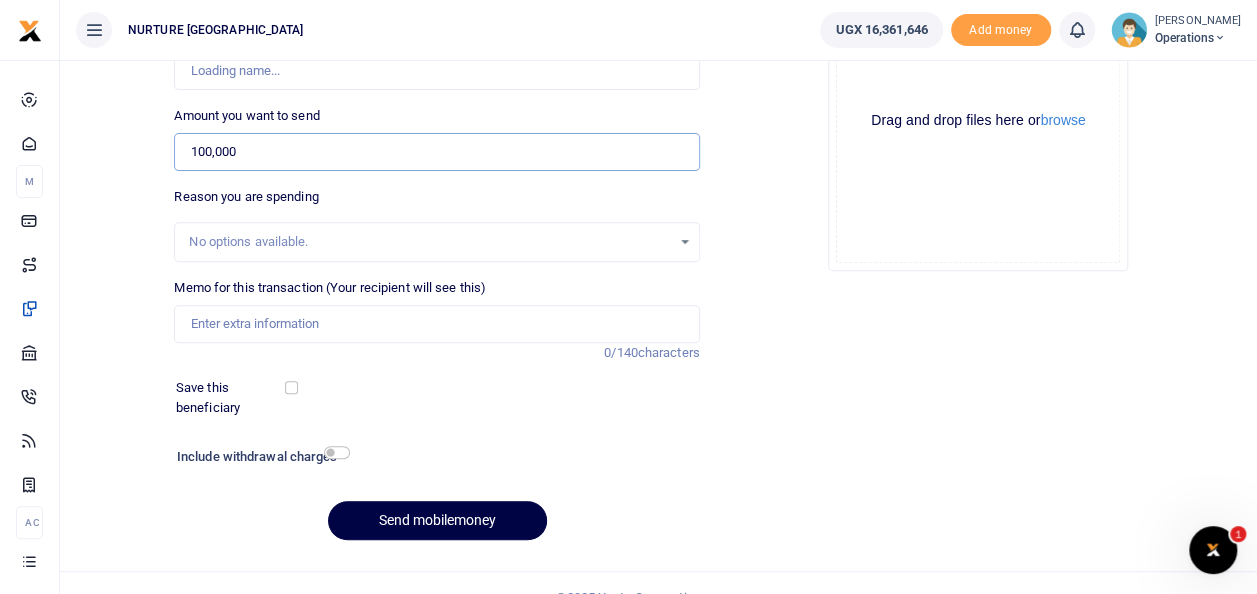 type on "[PERSON_NAME]" 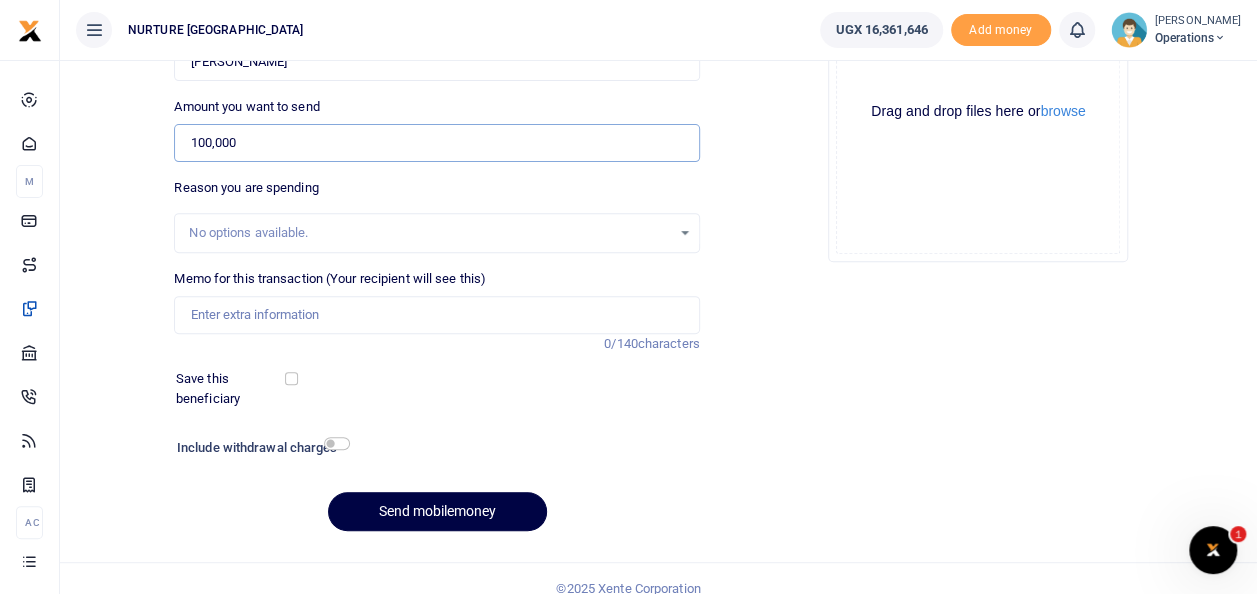 scroll, scrollTop: 274, scrollLeft: 0, axis: vertical 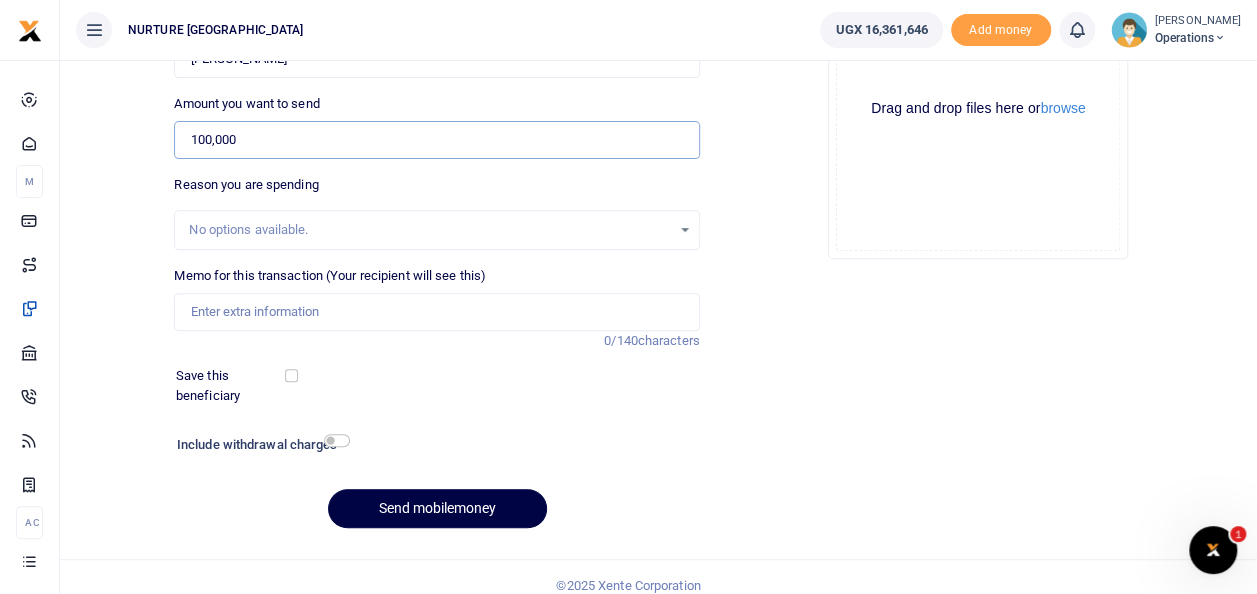 type on "100,000" 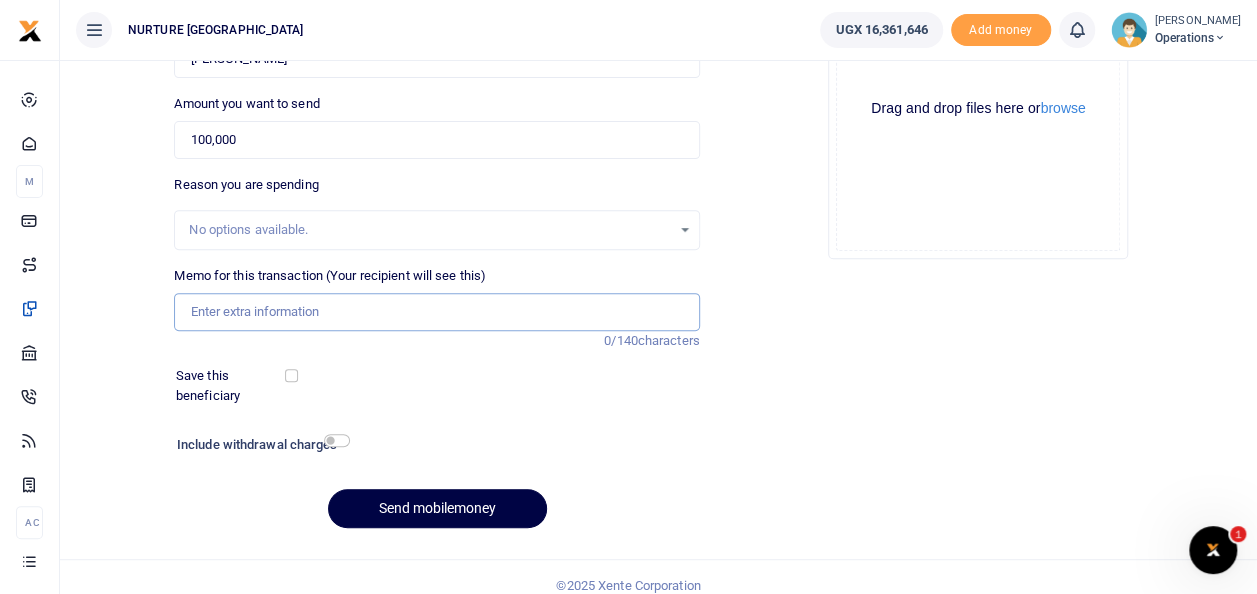 click on "Memo for this transaction (Your recipient will see this)" at bounding box center (436, 312) 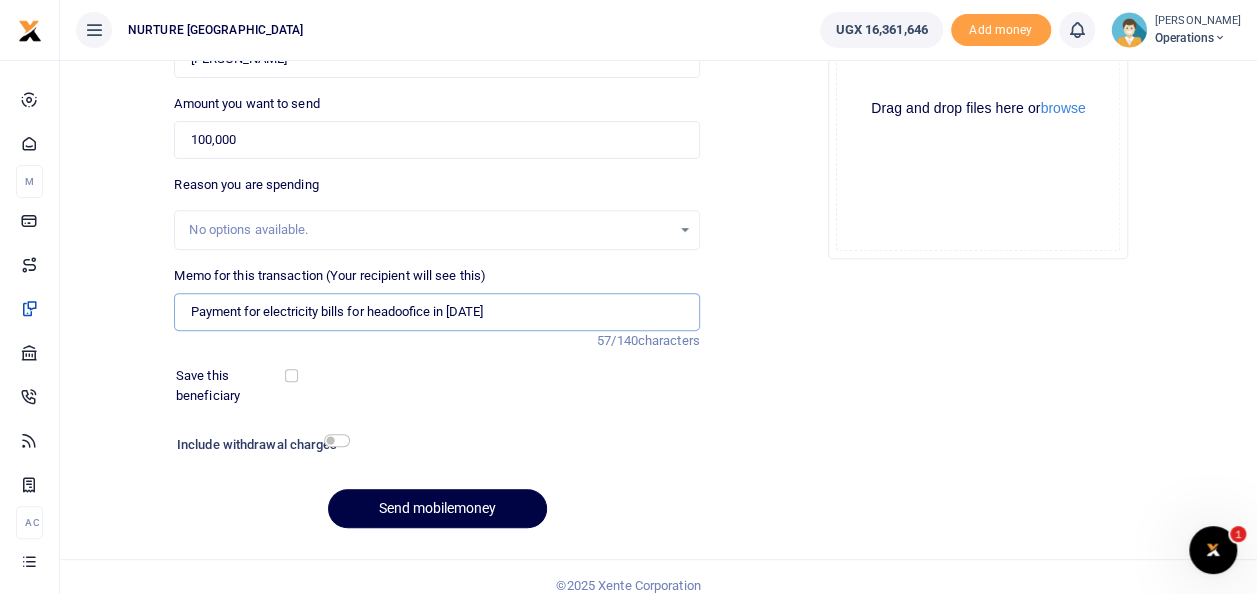 type on "Payment for electricity bills for headoofice in [DATE]" 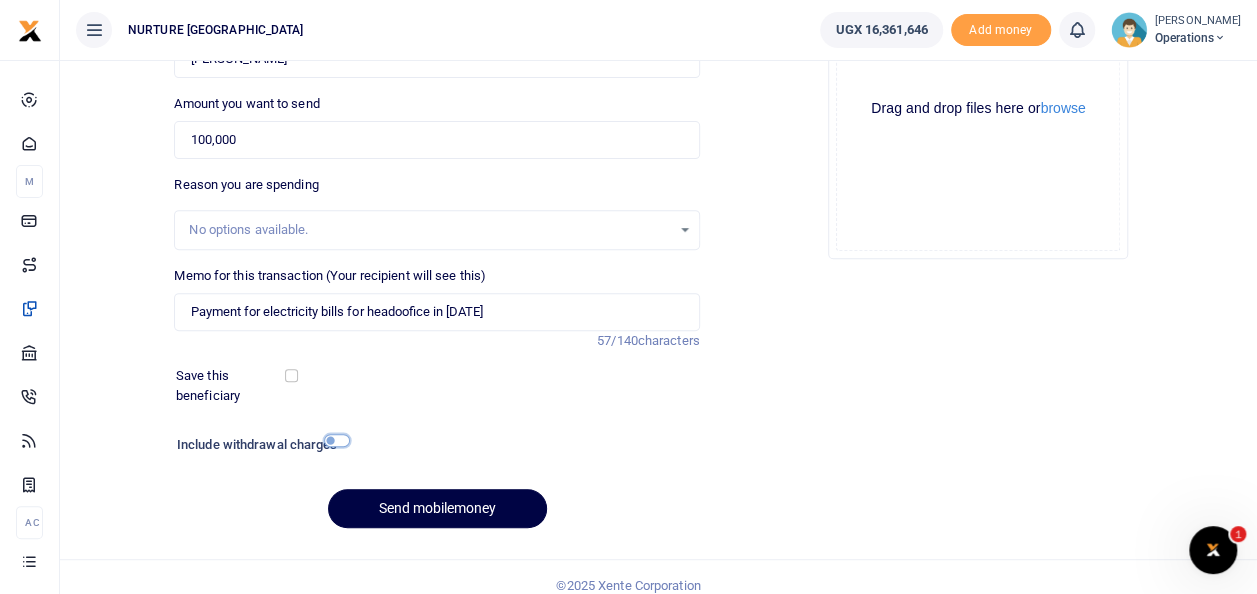 click at bounding box center (337, 440) 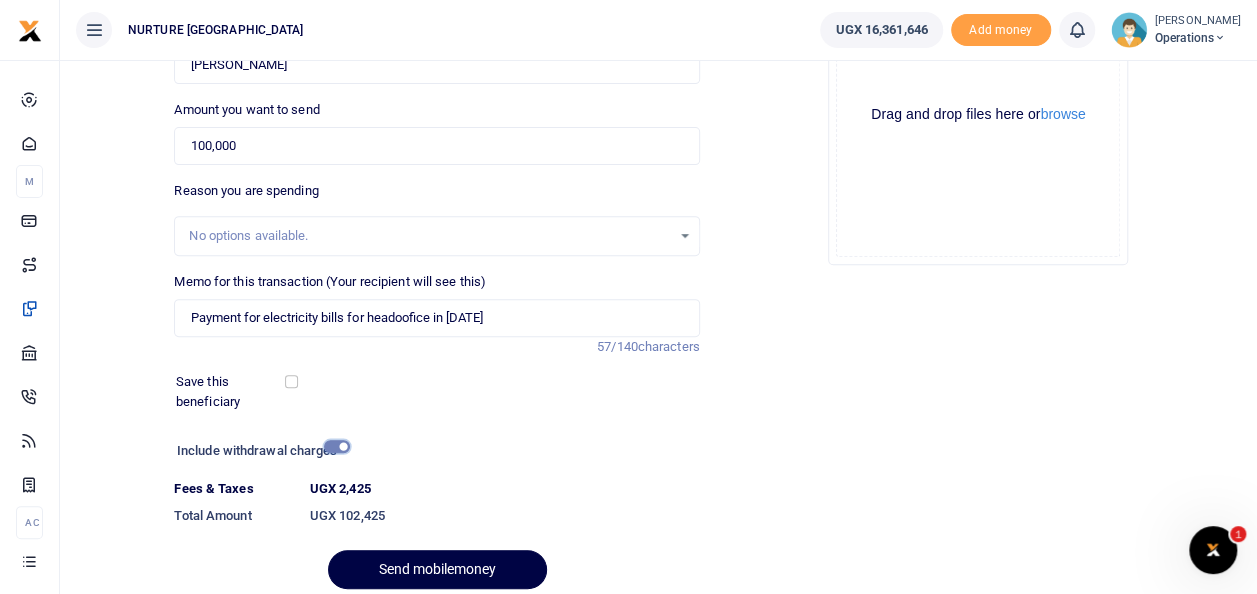 scroll, scrollTop: 345, scrollLeft: 0, axis: vertical 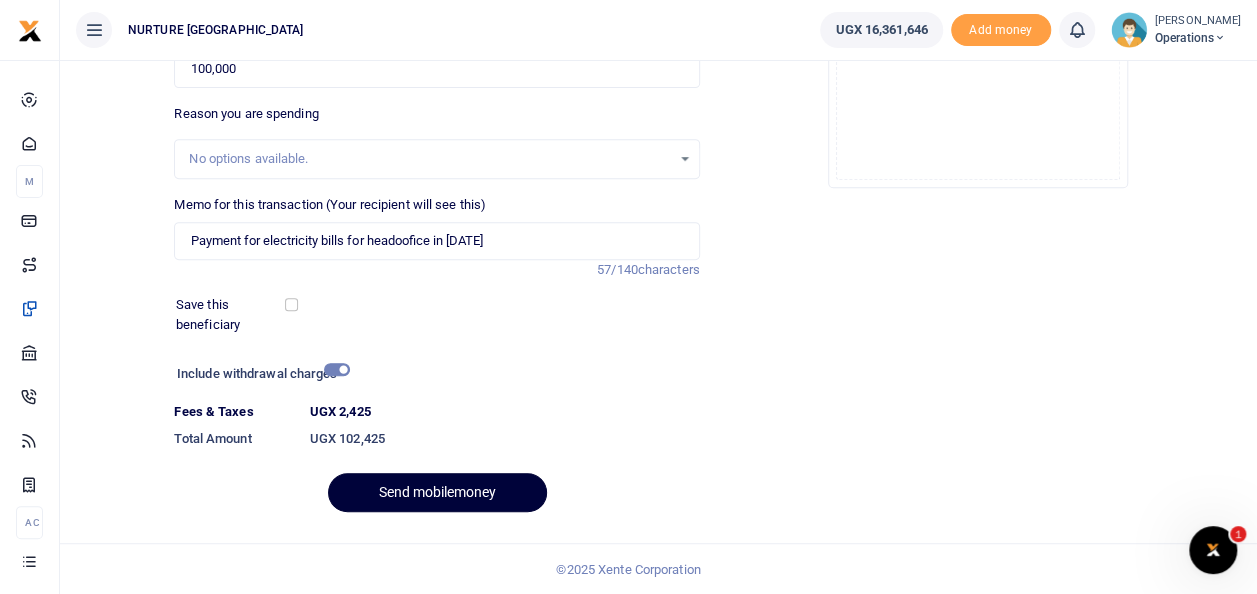 click on "Send mobilemoney" at bounding box center (437, 492) 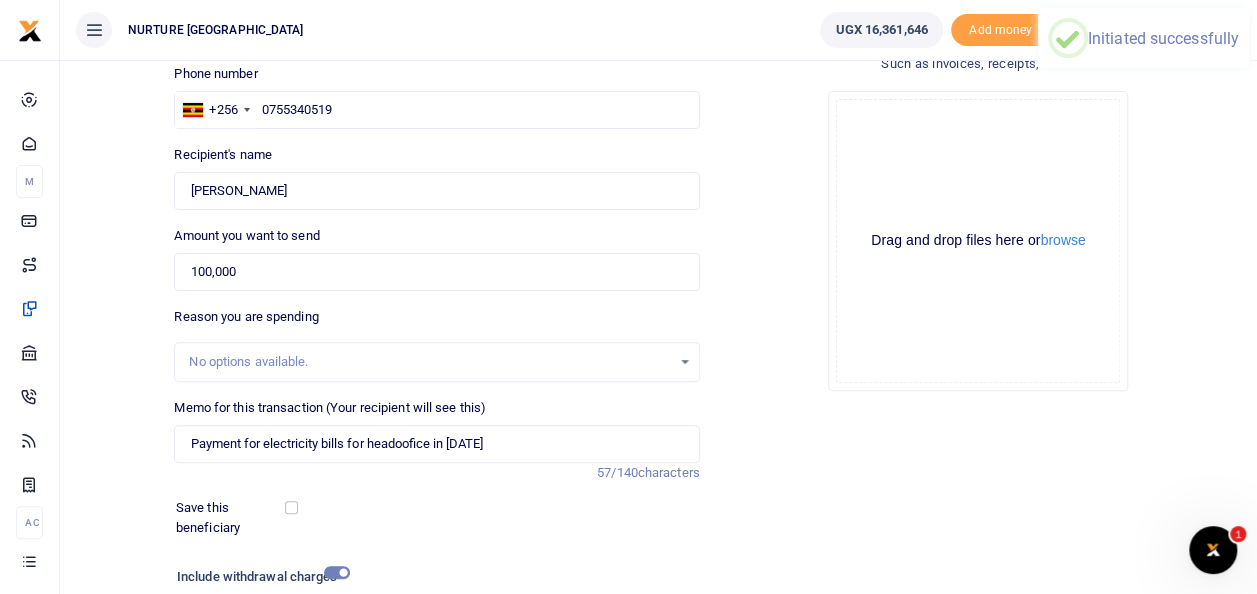 scroll, scrollTop: 0, scrollLeft: 0, axis: both 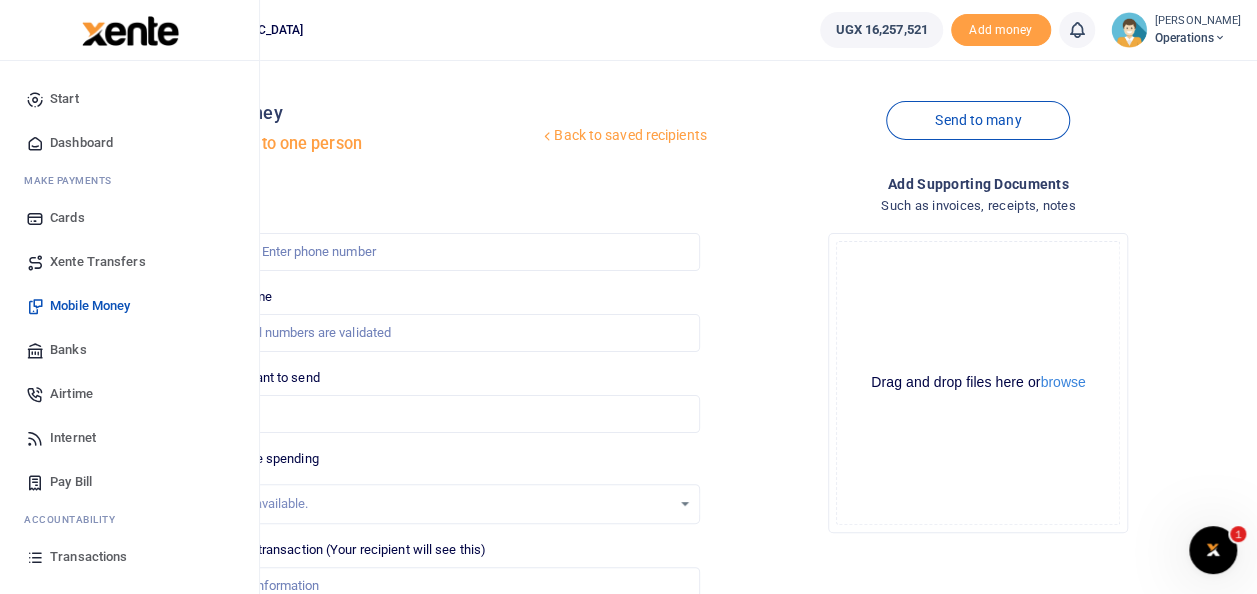 click on "Transactions" at bounding box center [88, 557] 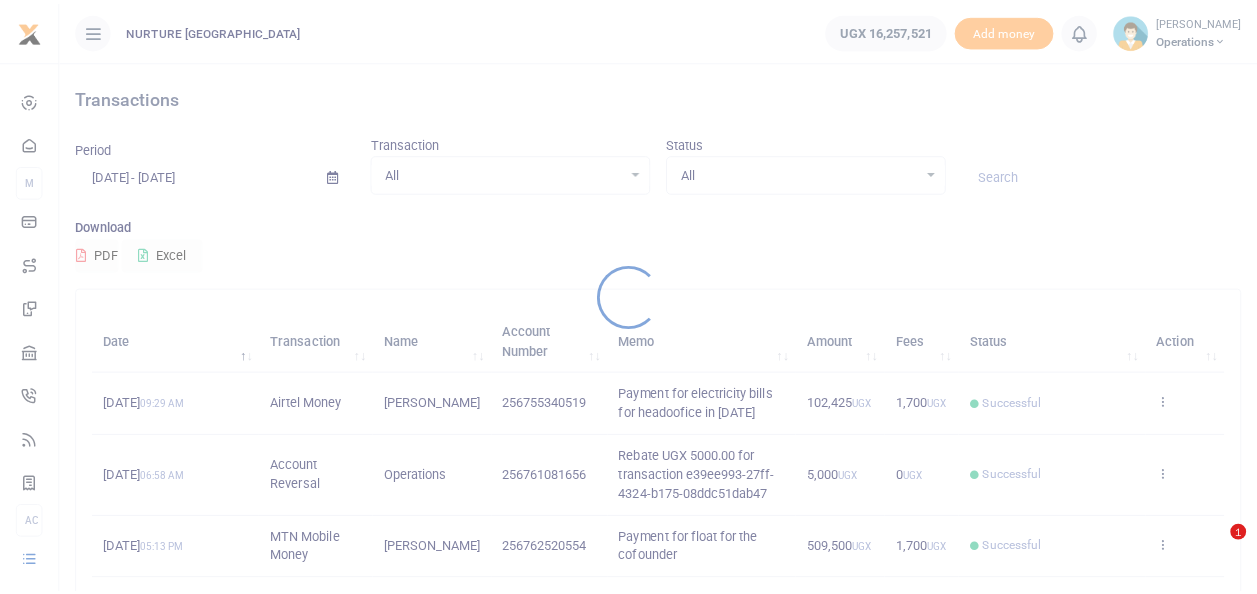 scroll, scrollTop: 0, scrollLeft: 0, axis: both 